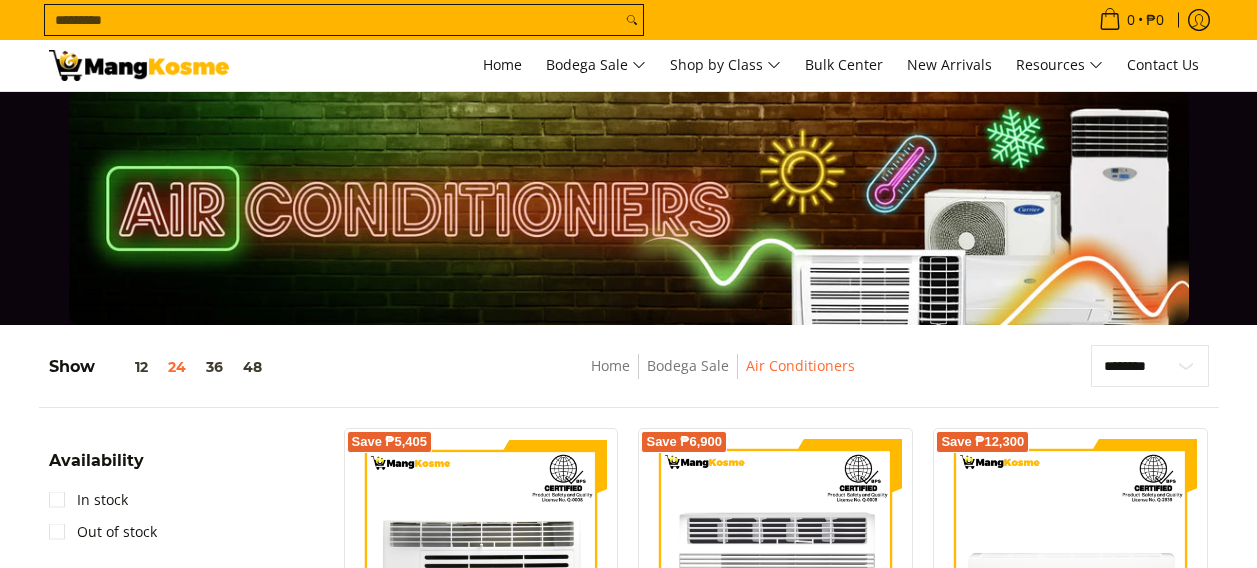 scroll, scrollTop: 200, scrollLeft: 0, axis: vertical 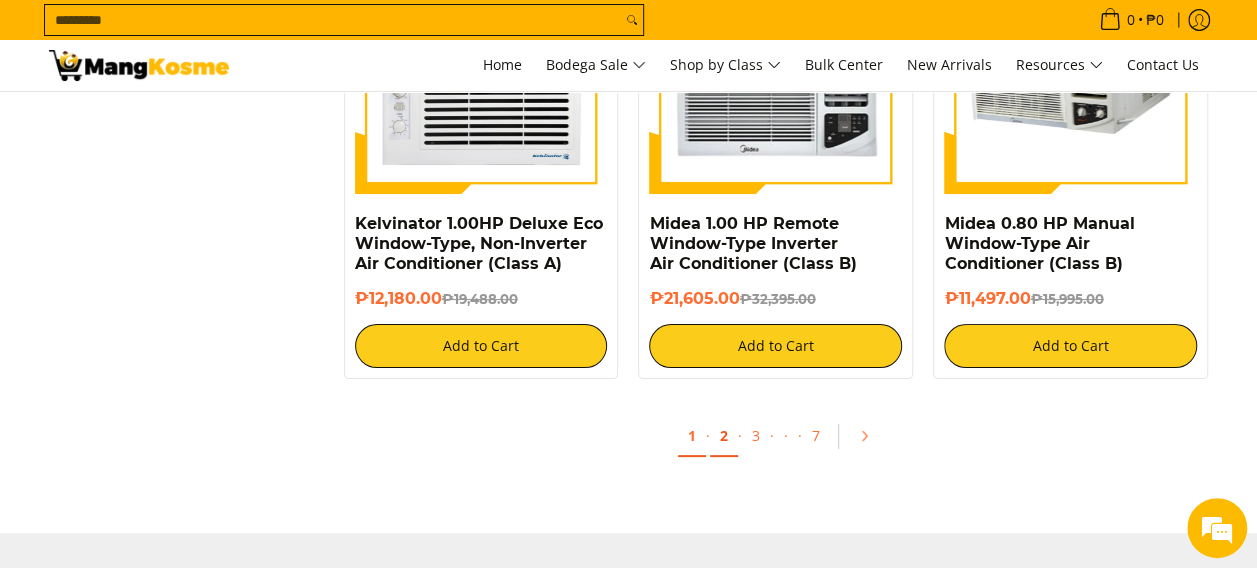 click on "2" at bounding box center (724, 436) 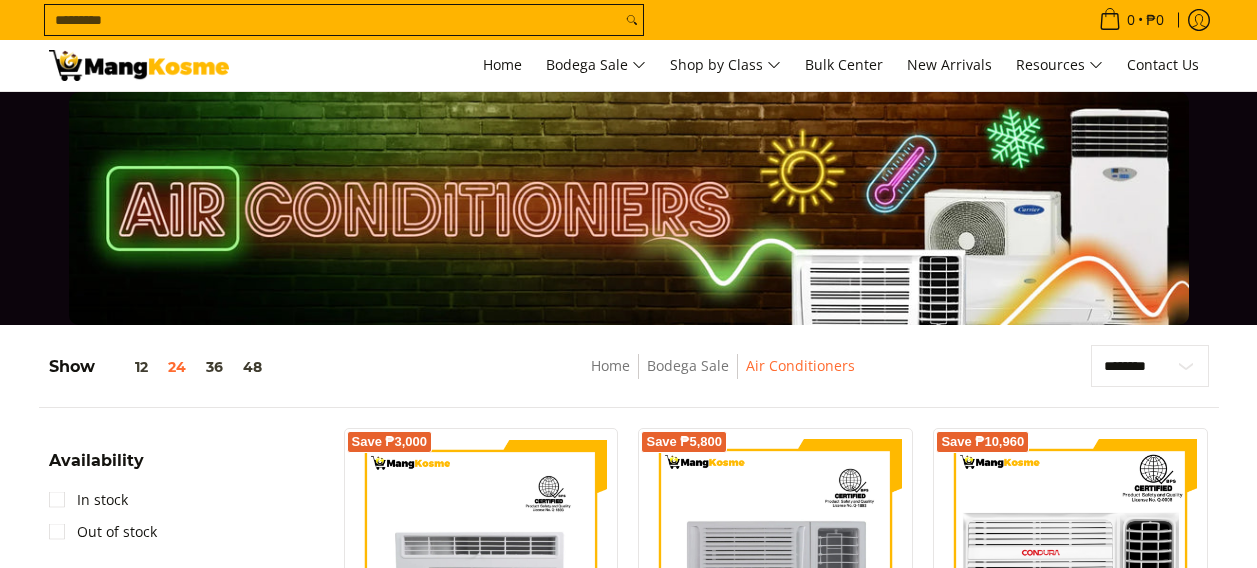scroll, scrollTop: 300, scrollLeft: 0, axis: vertical 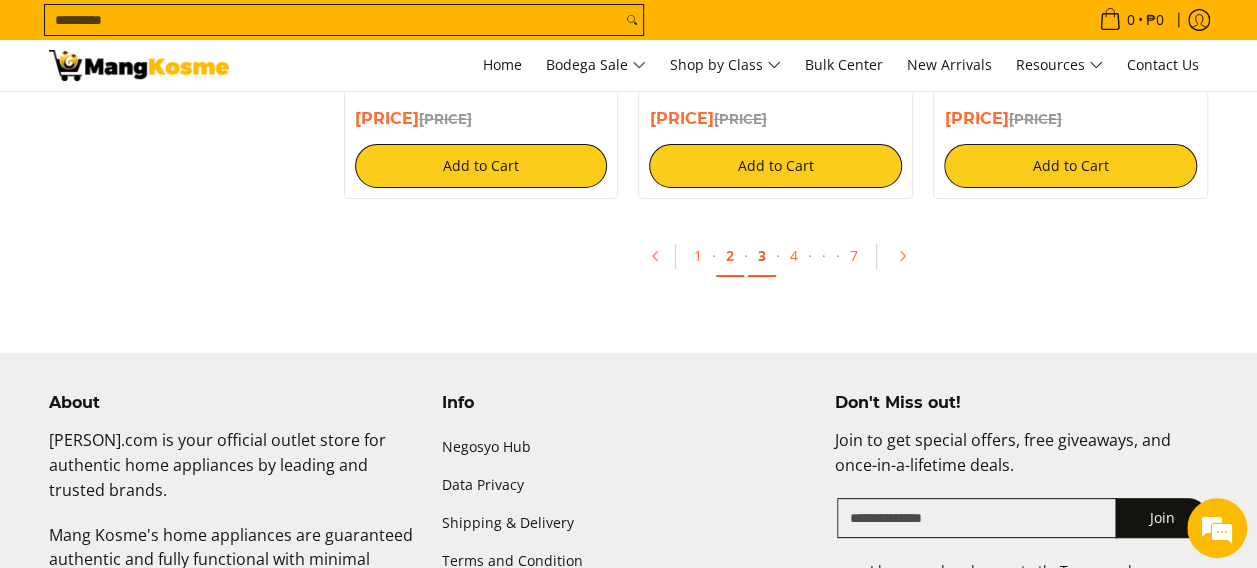 click on "3" at bounding box center (762, 256) 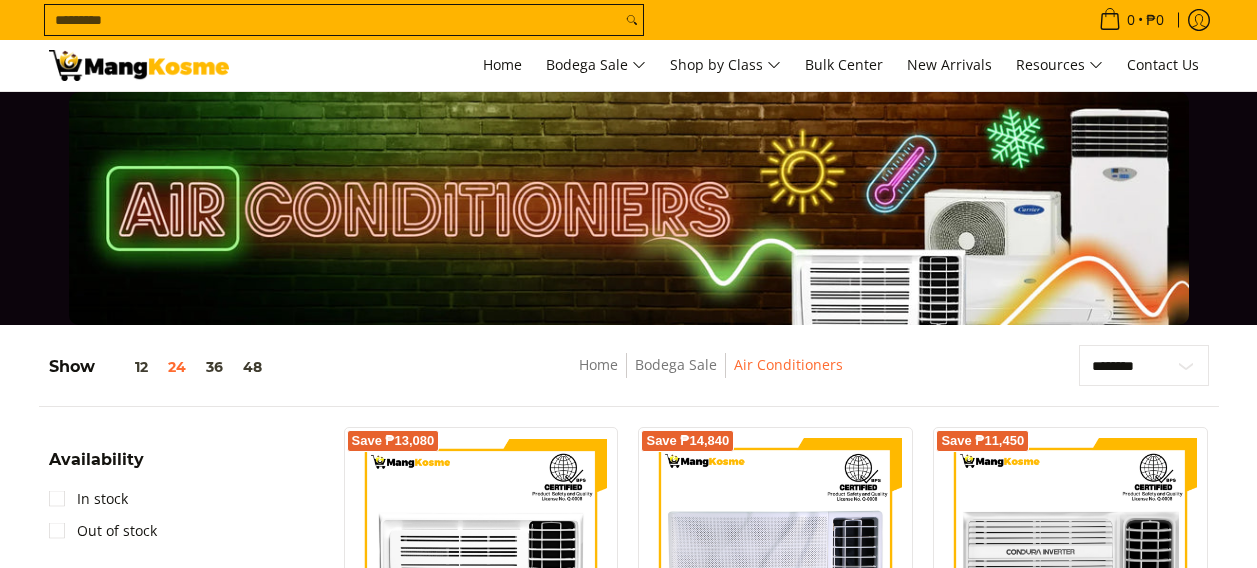 scroll, scrollTop: 300, scrollLeft: 0, axis: vertical 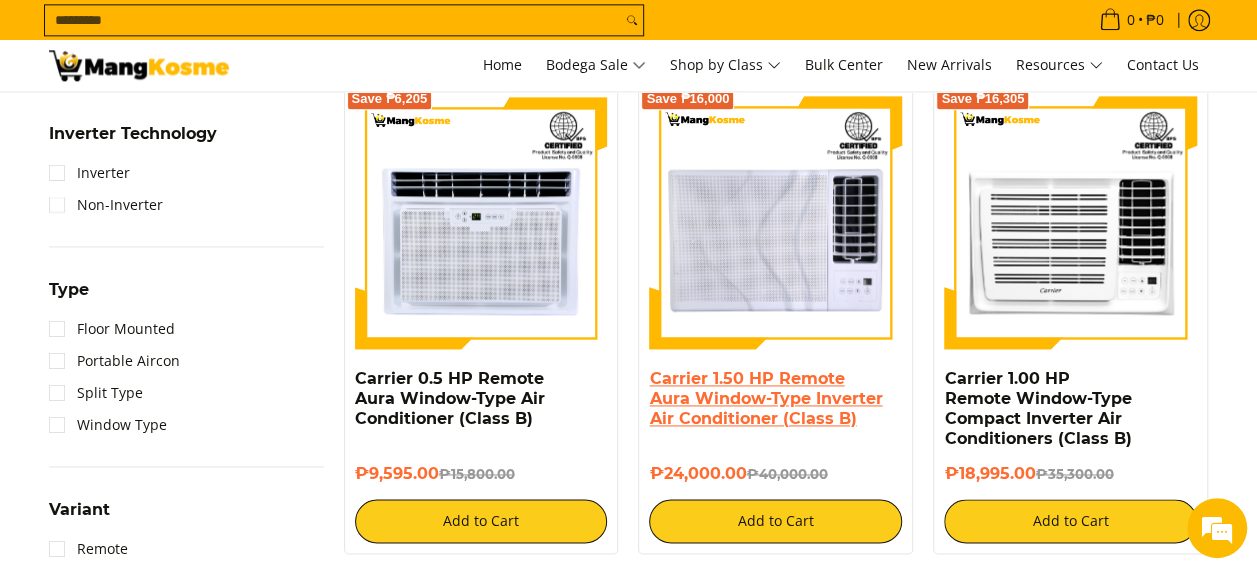 click on "Carrier 1.50 HP Remote Aura Window-Type Inverter Air Conditioner (Class B)" at bounding box center (765, 398) 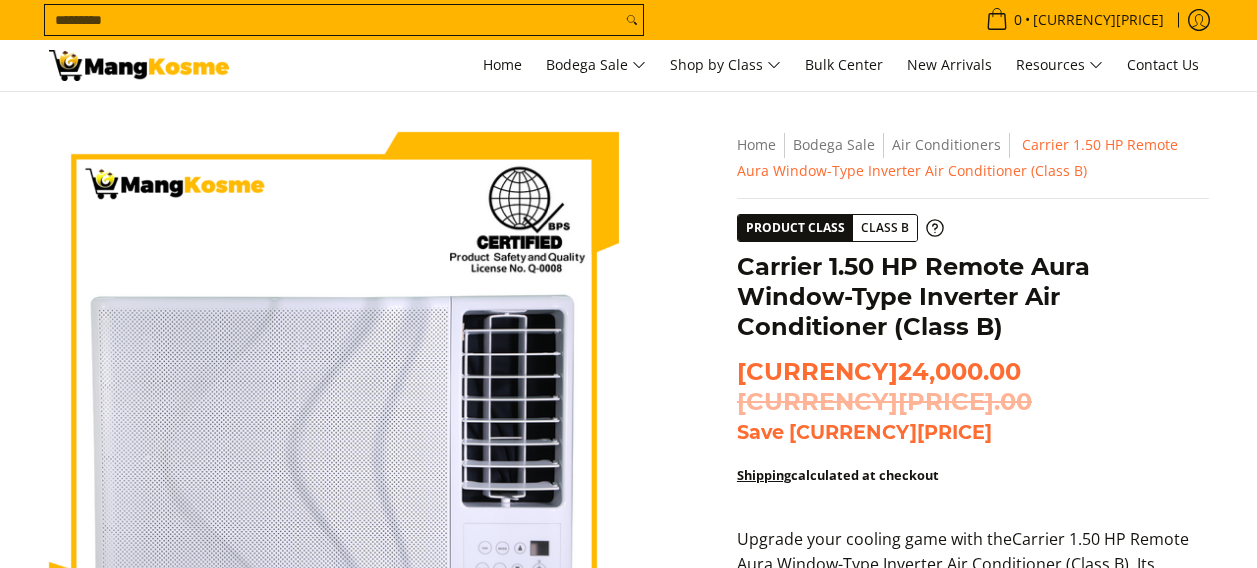 scroll, scrollTop: 200, scrollLeft: 0, axis: vertical 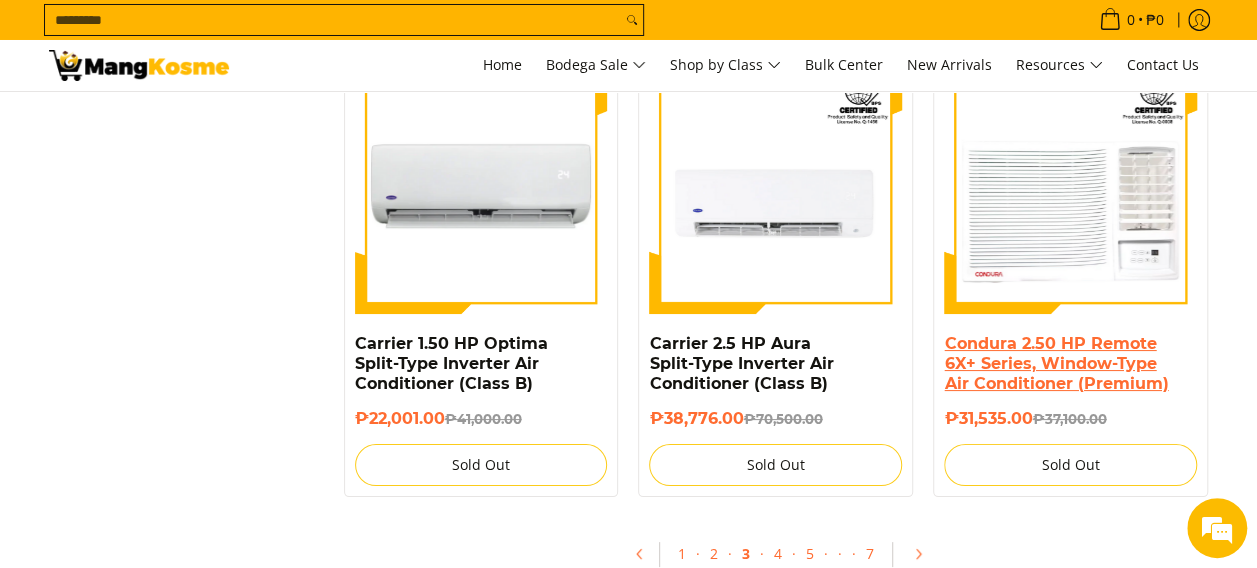click on "Condura 2.50 HP Remote 6X+ Series, Window-Type Air Conditioner (Premium)" at bounding box center (1056, 363) 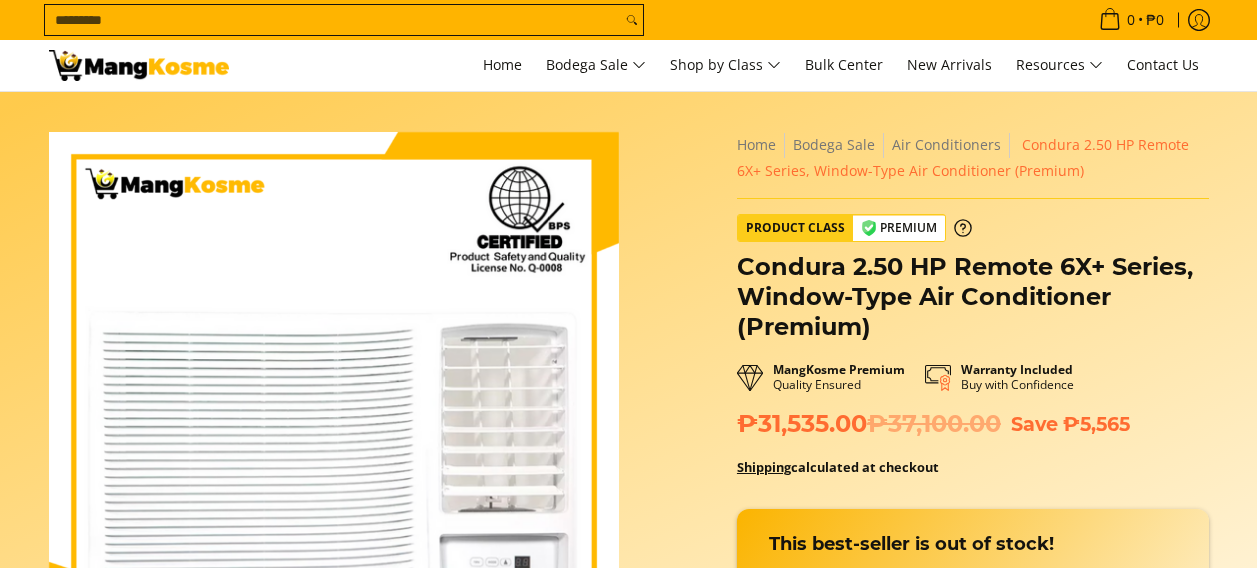 scroll, scrollTop: 300, scrollLeft: 0, axis: vertical 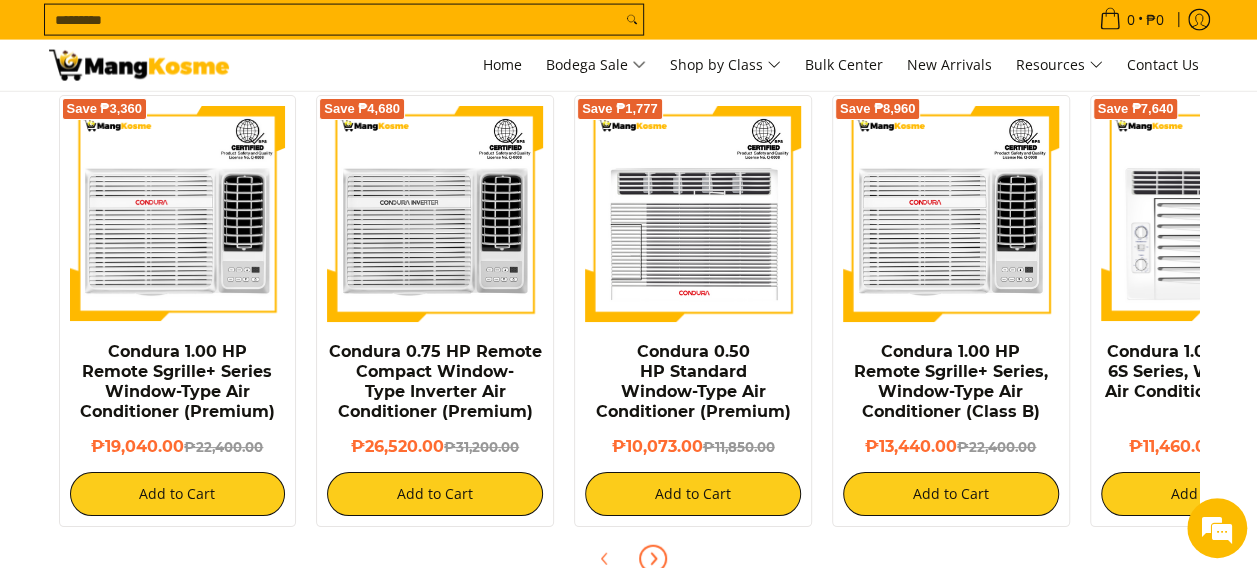 click at bounding box center [653, 559] 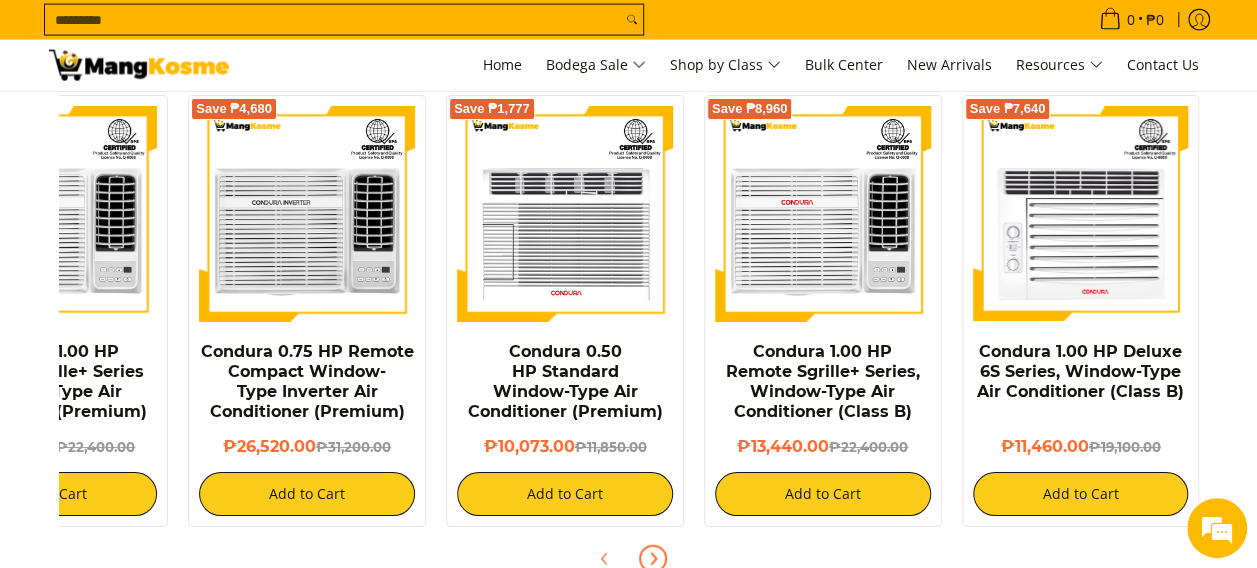 click at bounding box center [653, 559] 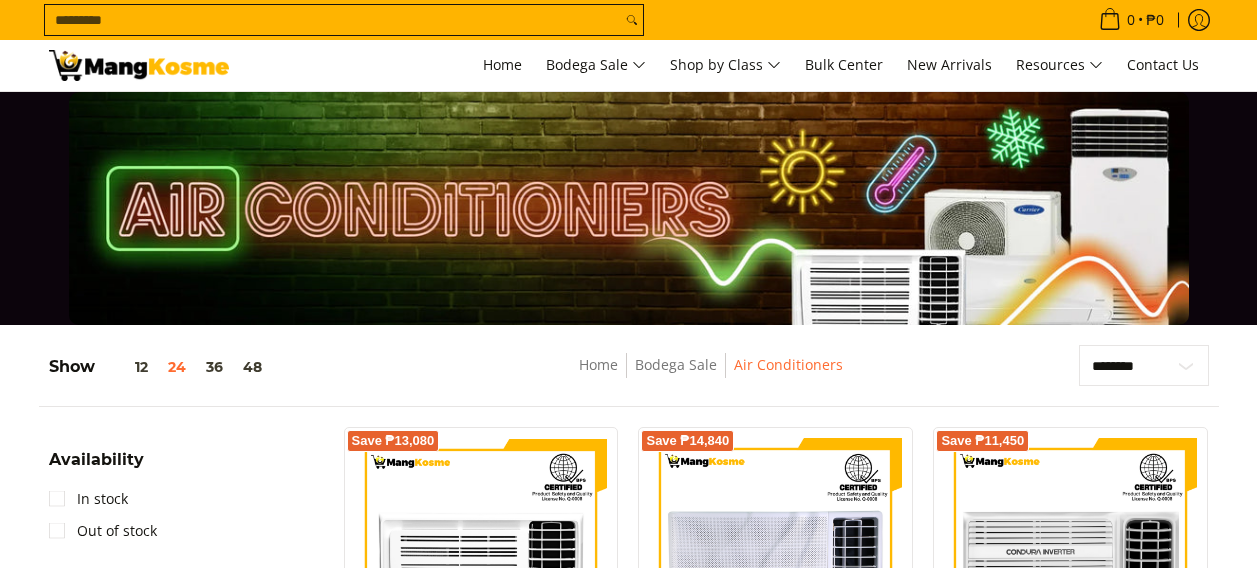 scroll, scrollTop: 3700, scrollLeft: 0, axis: vertical 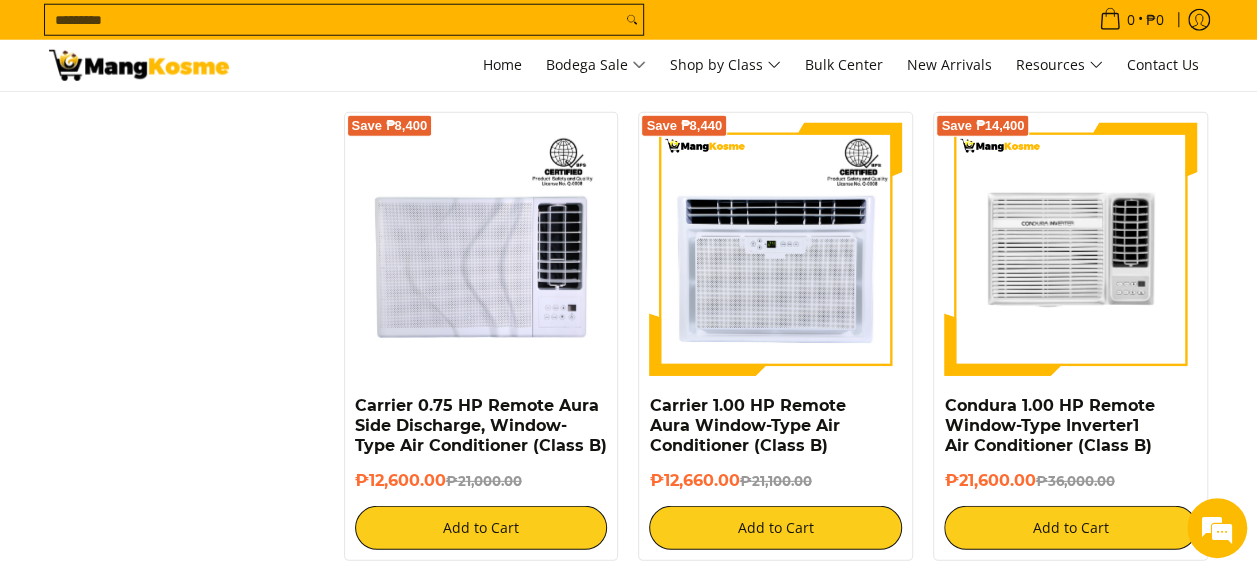 click at bounding box center (1070, 249) 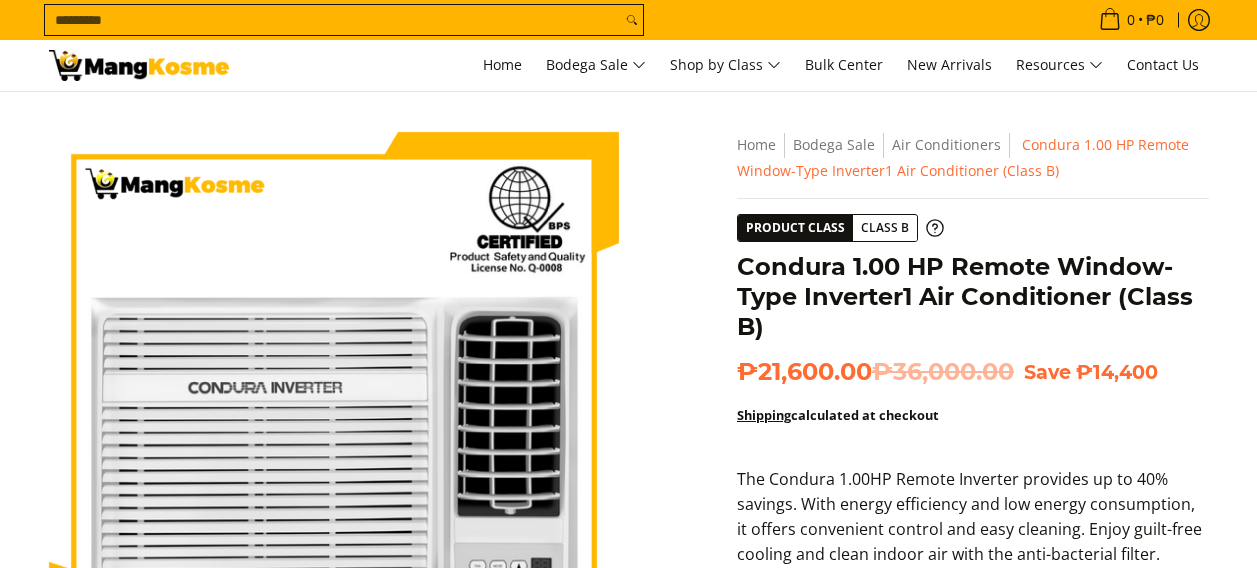 scroll, scrollTop: 0, scrollLeft: 0, axis: both 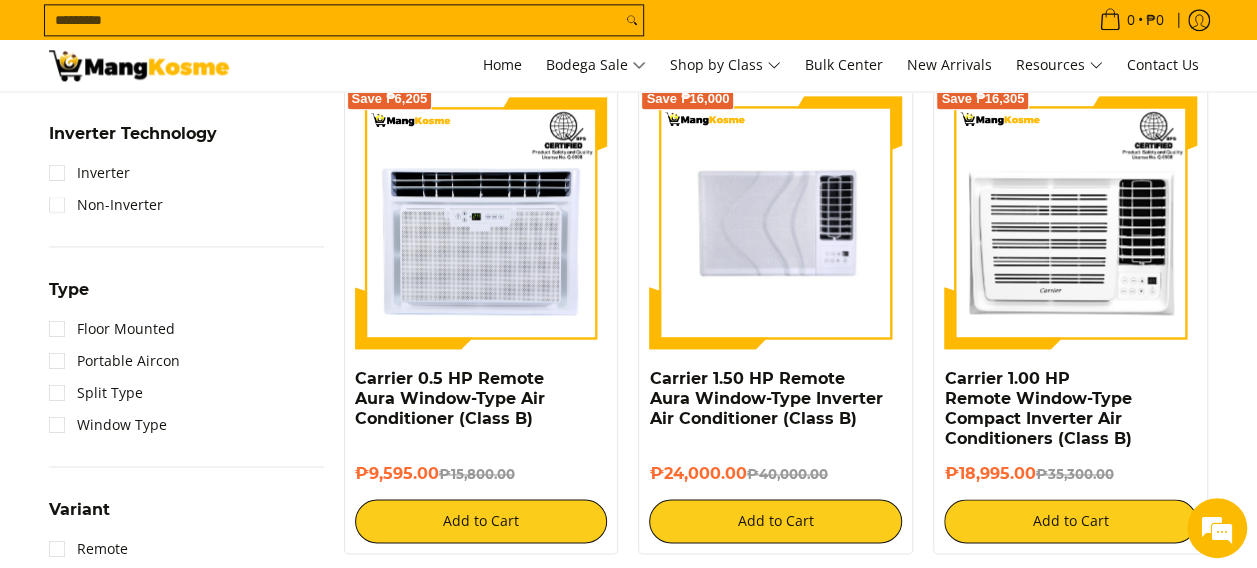 click at bounding box center [775, 222] 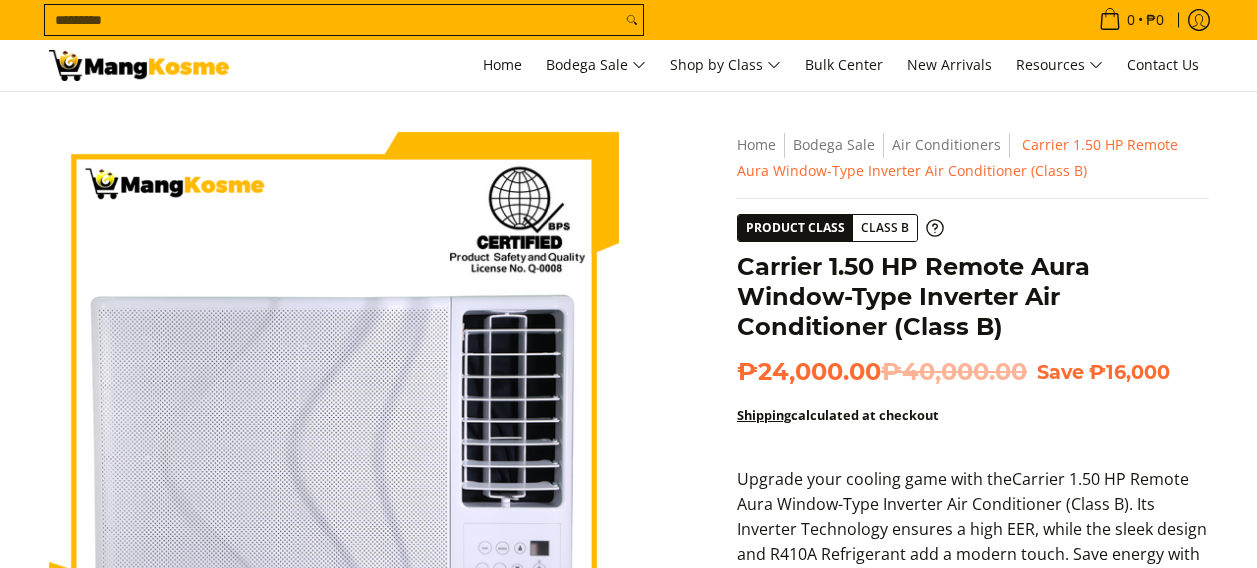 scroll, scrollTop: 0, scrollLeft: 0, axis: both 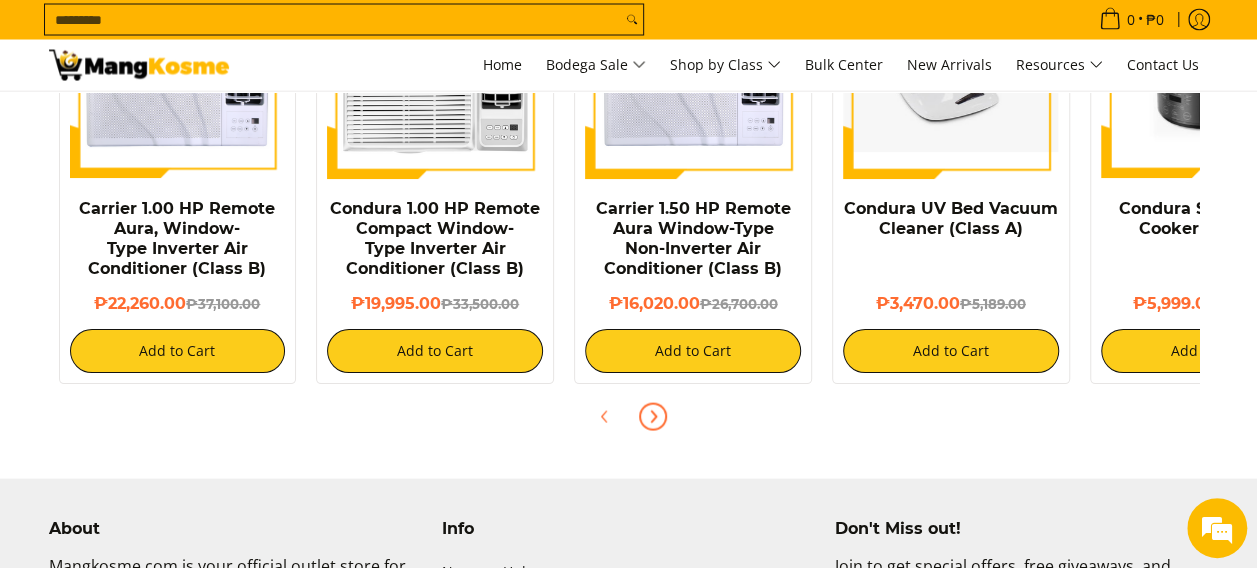 click at bounding box center [653, 417] 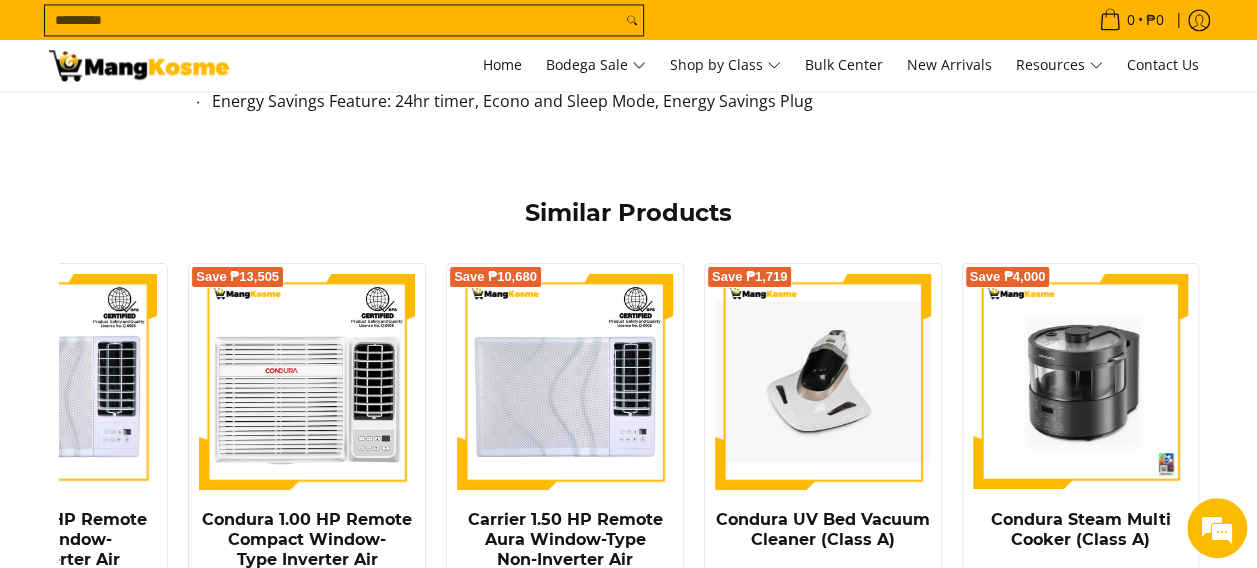 scroll, scrollTop: 1700, scrollLeft: 0, axis: vertical 